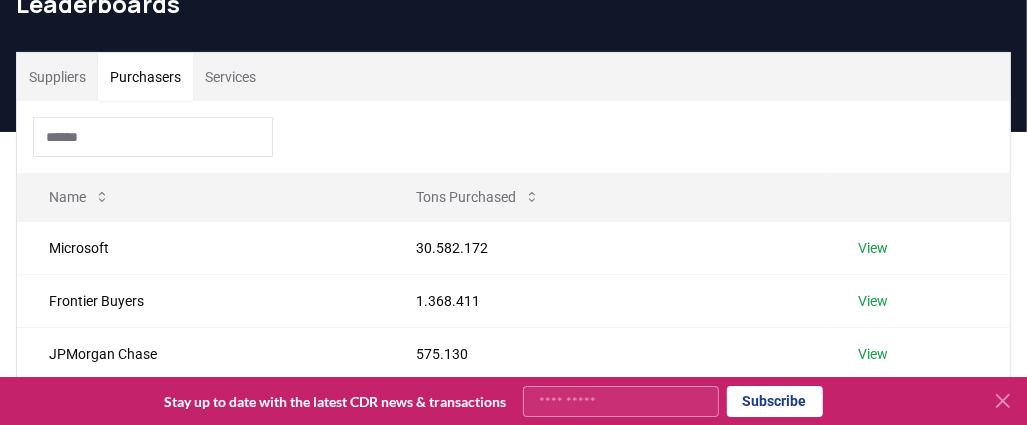 scroll, scrollTop: 300, scrollLeft: 0, axis: vertical 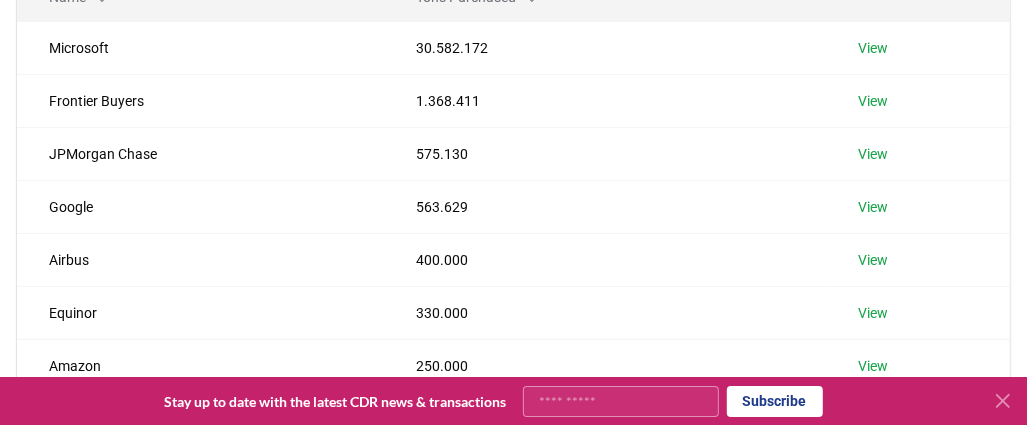 click 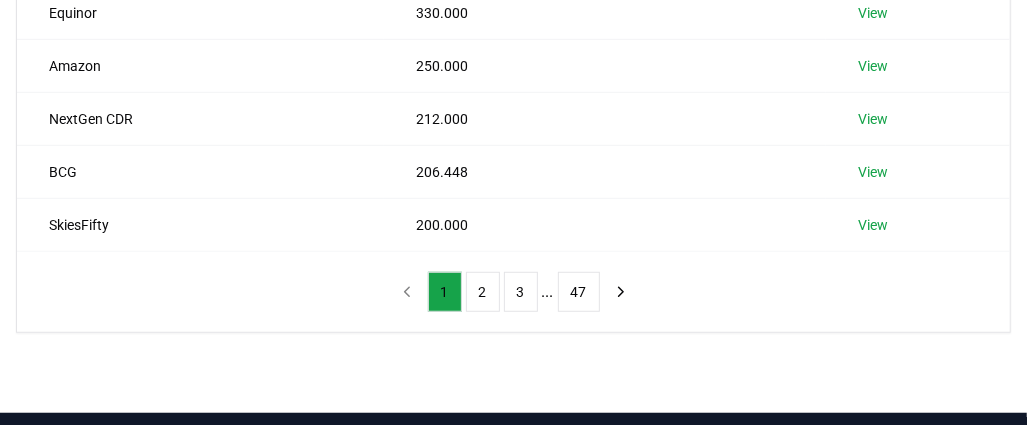 scroll, scrollTop: 700, scrollLeft: 0, axis: vertical 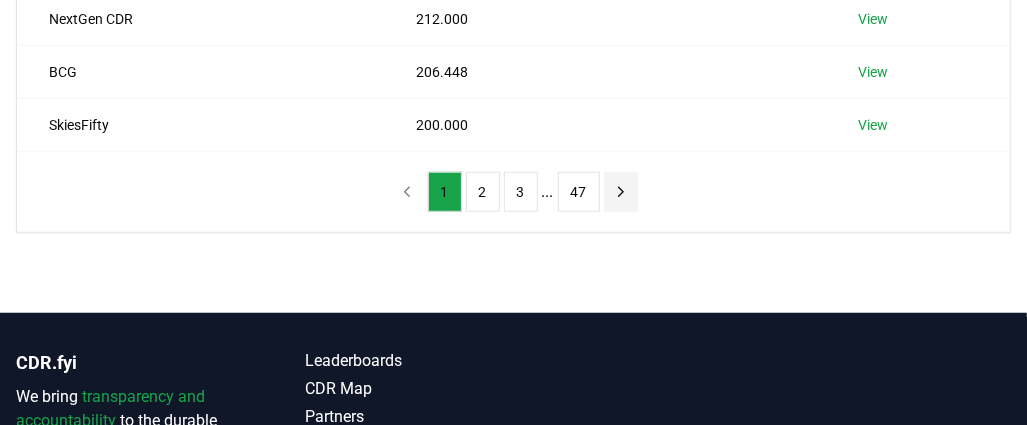 click 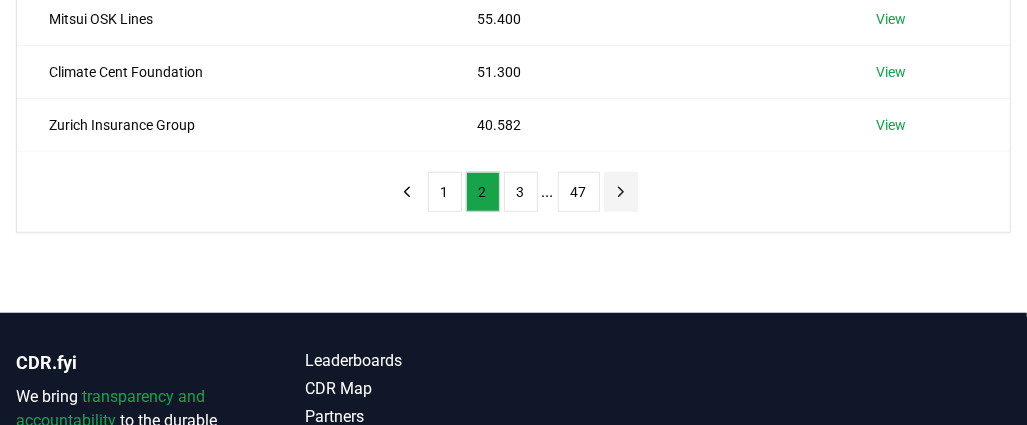 click 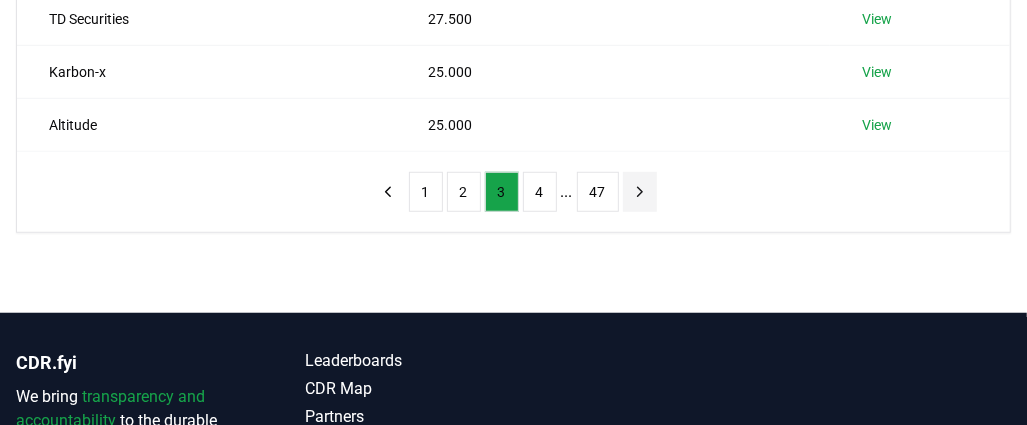 click 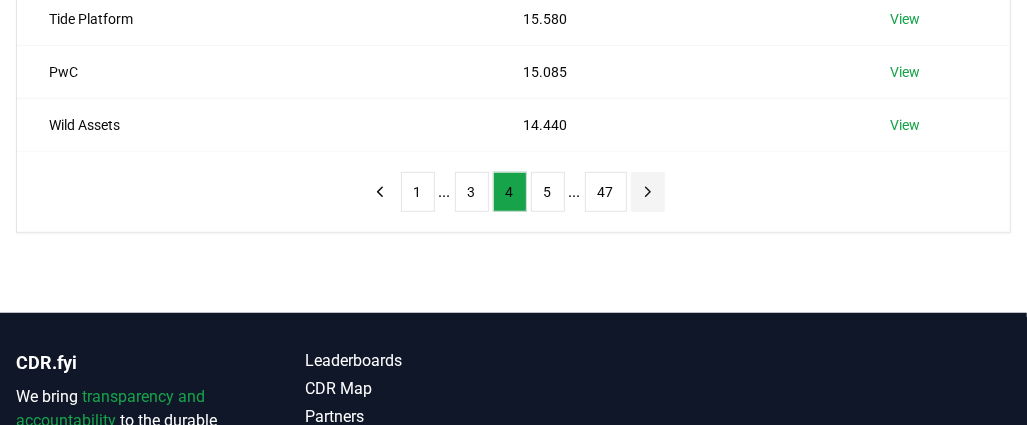 click 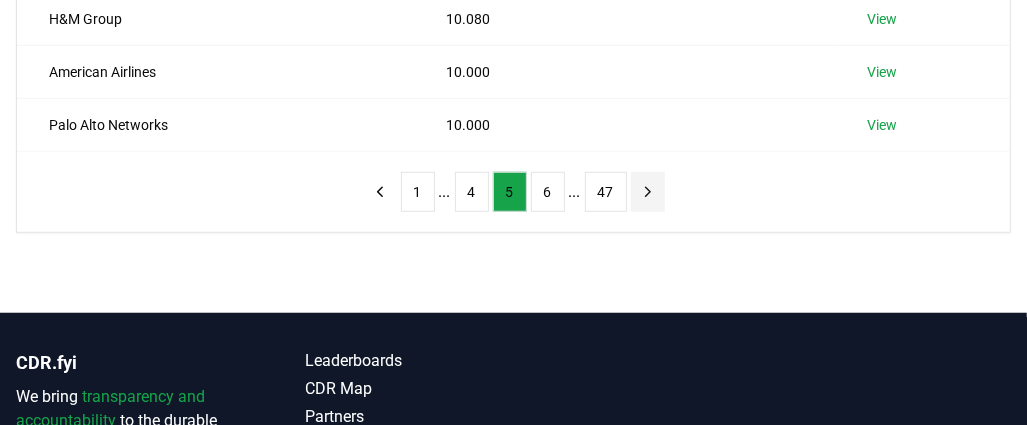 click 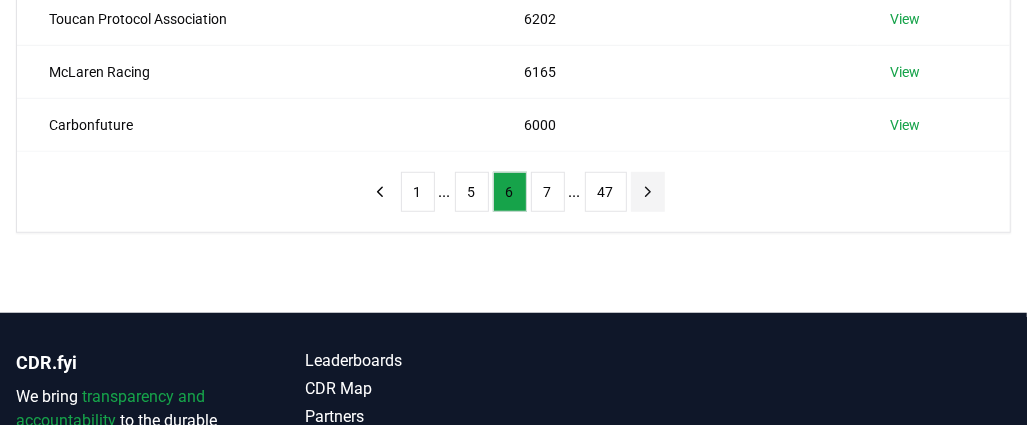 click 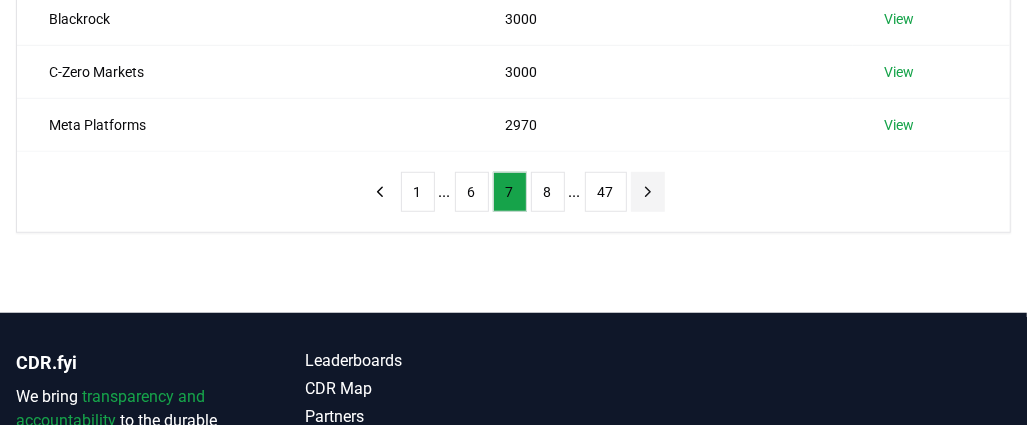 click 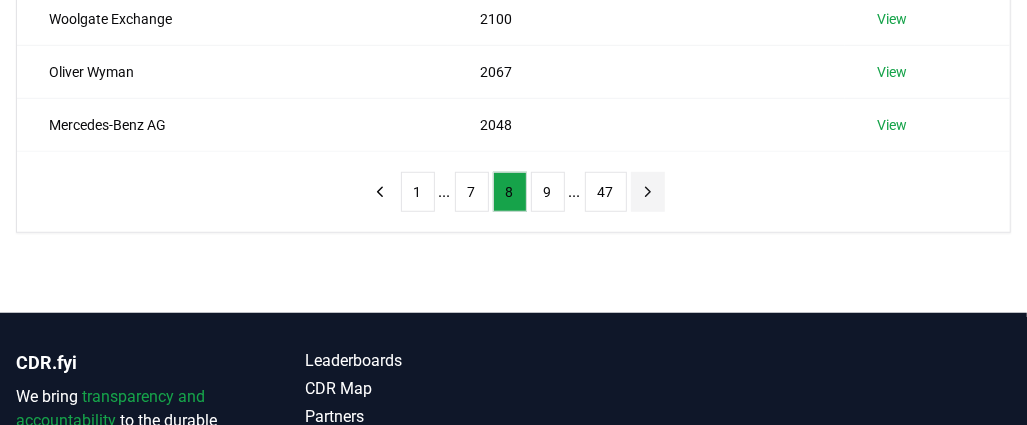 click 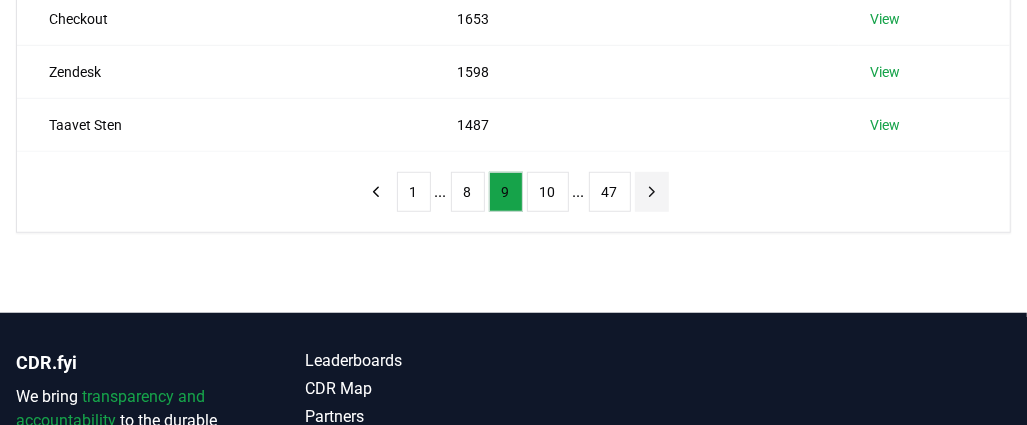 click 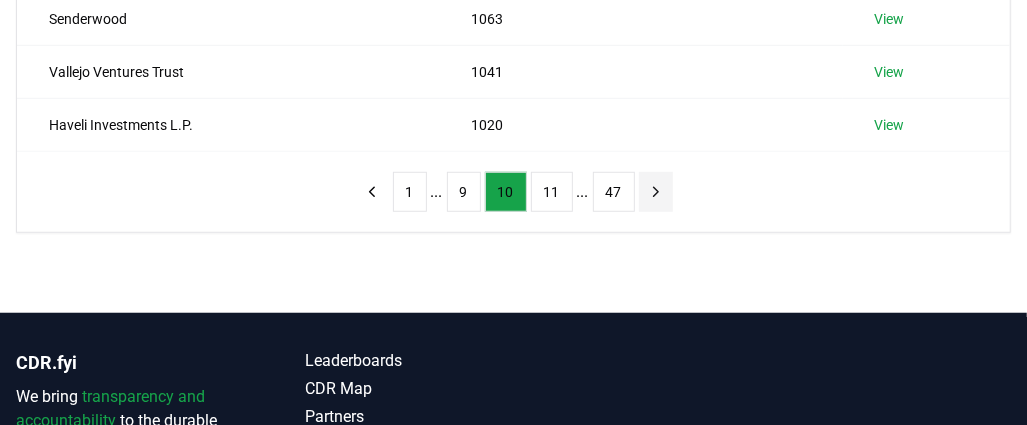 click 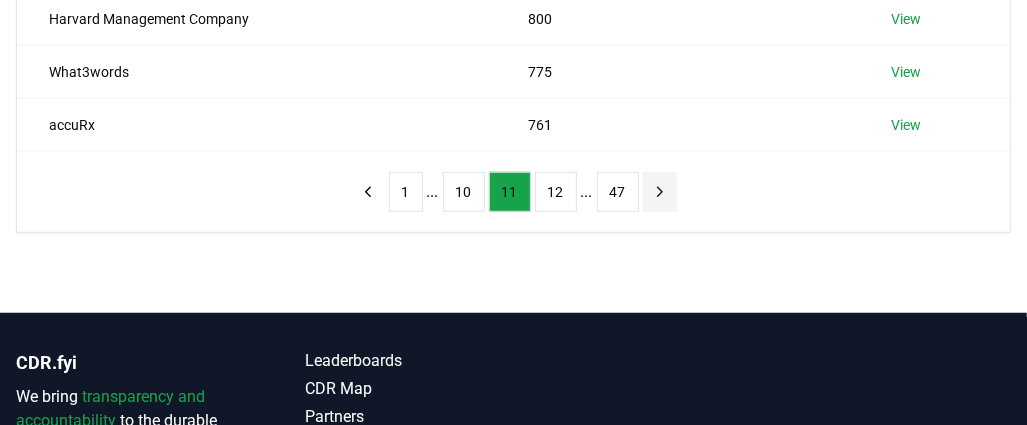click 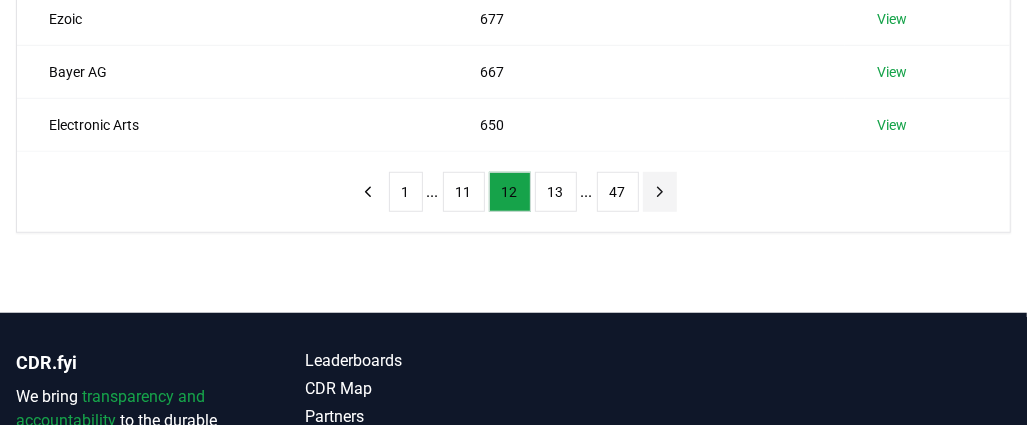 click 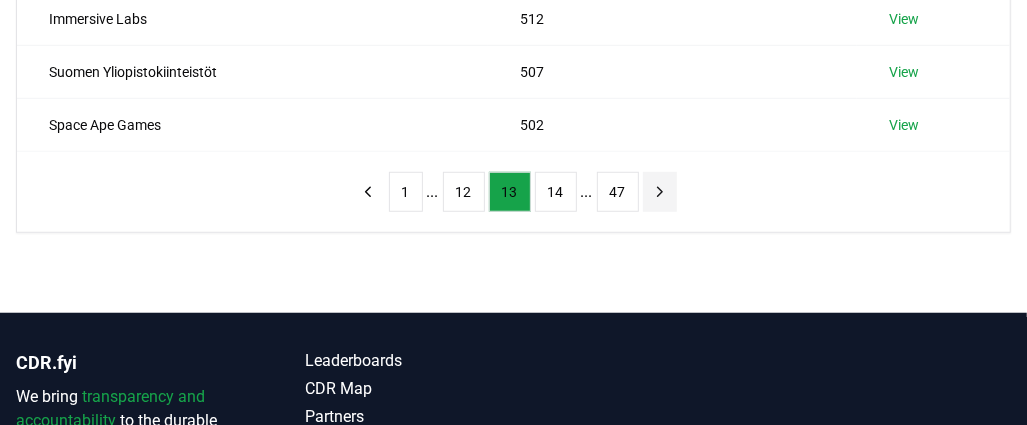 click 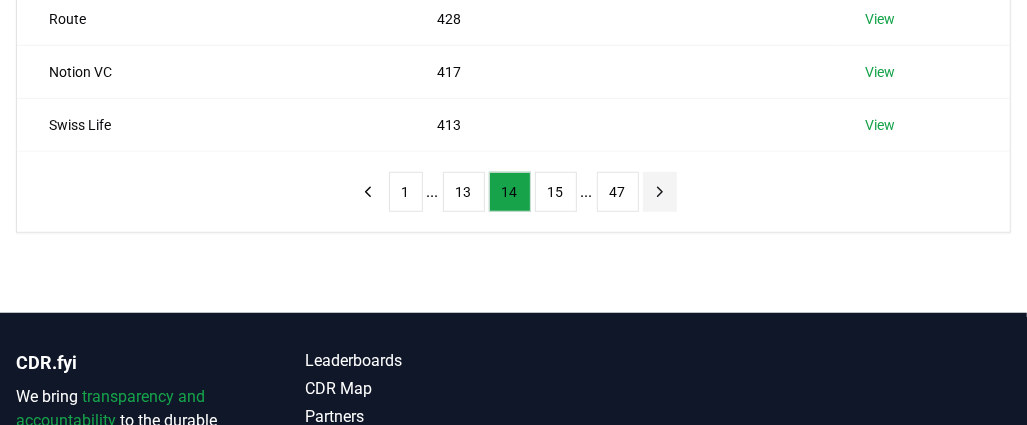 click 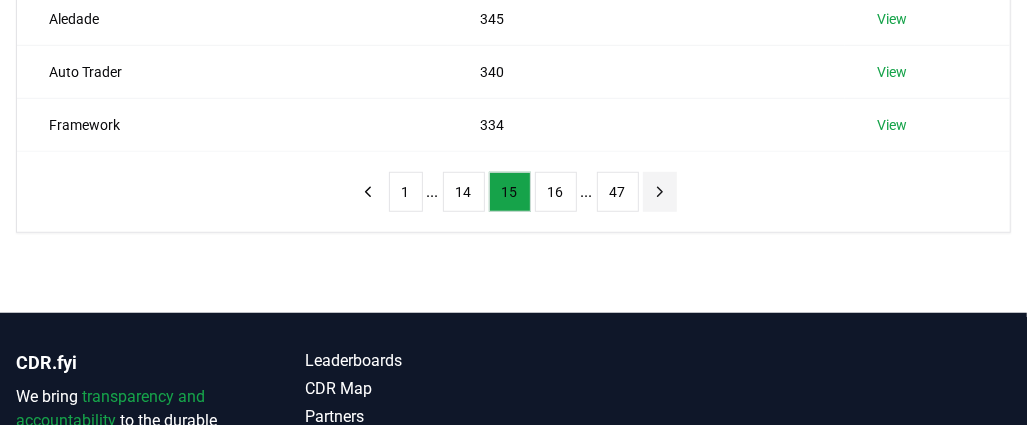 click 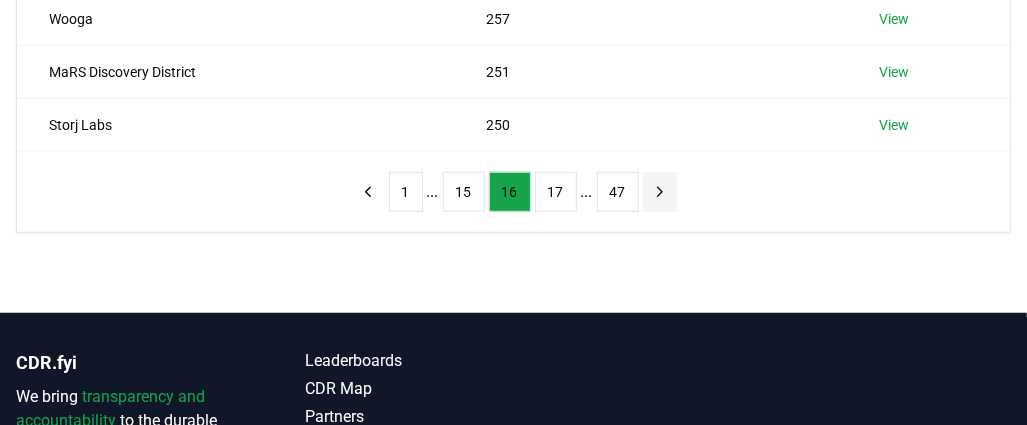 click 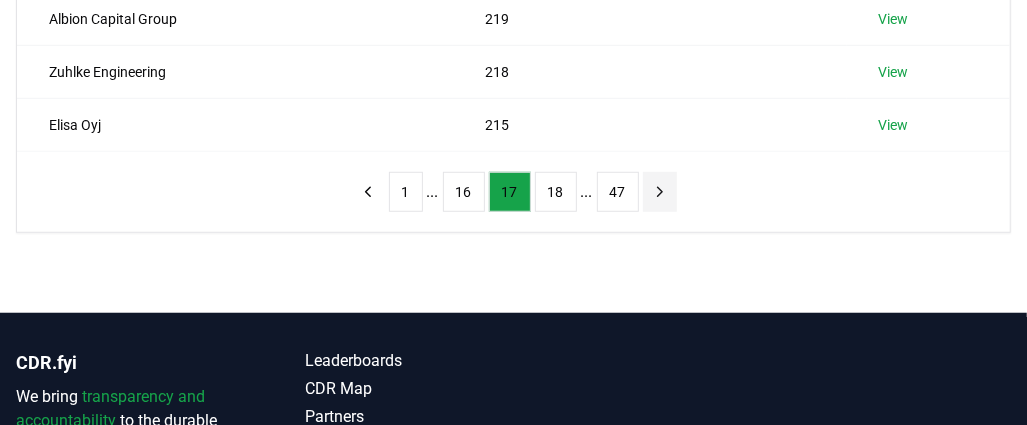 click 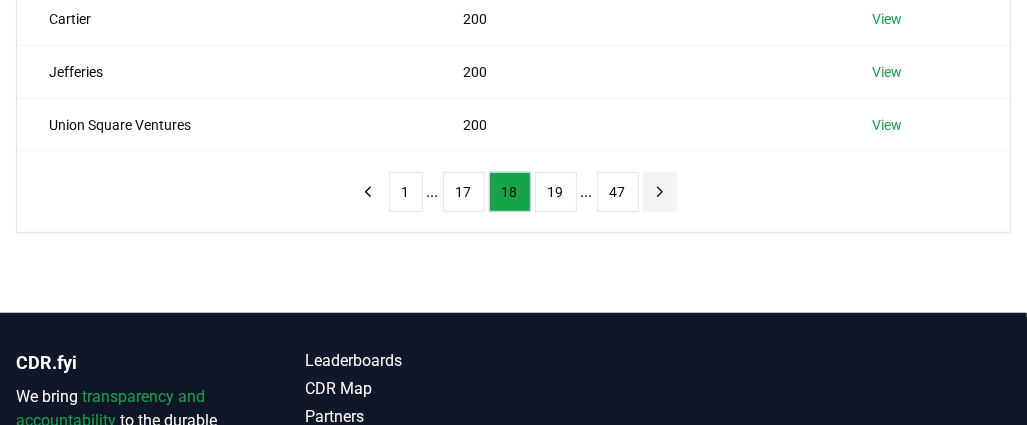 click 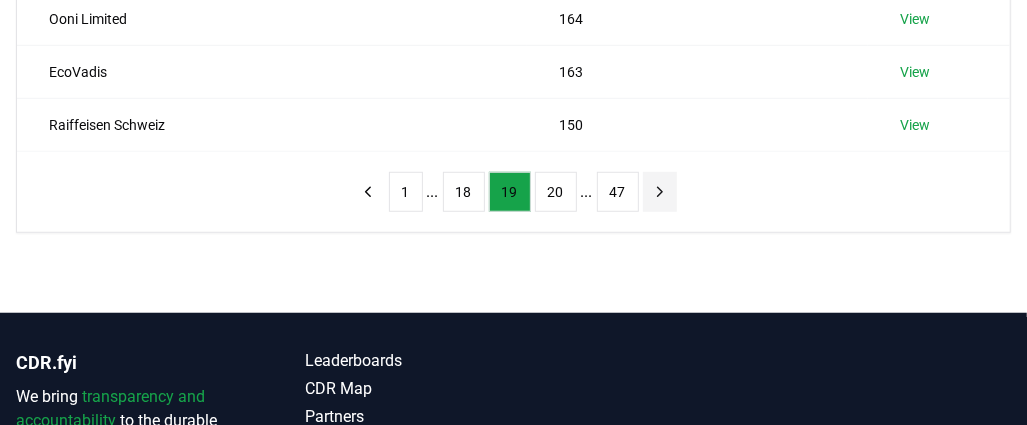 click 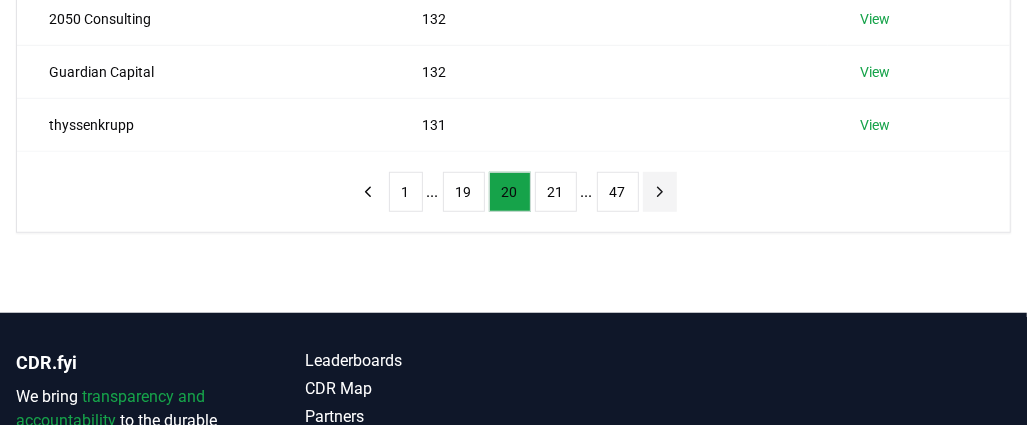 click 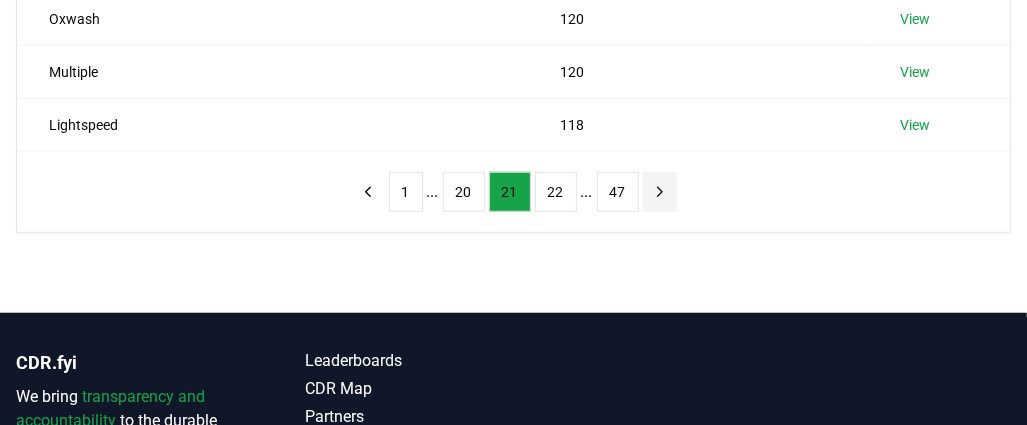 click 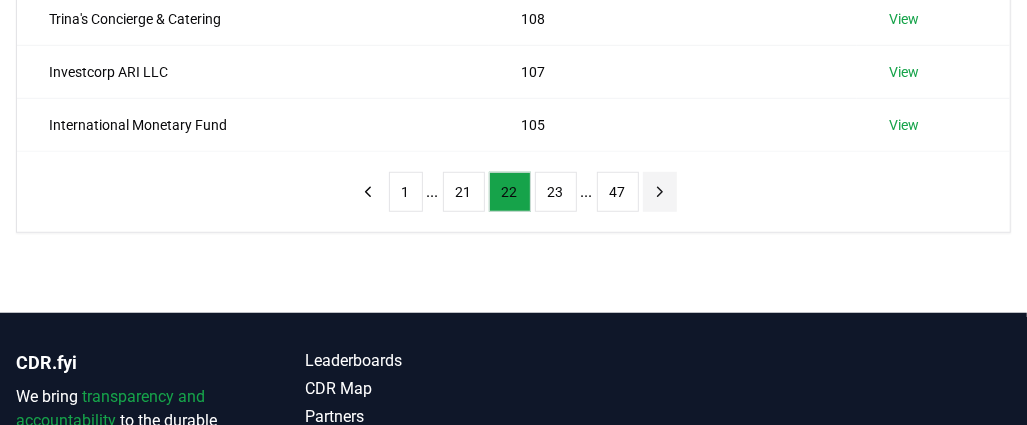 click 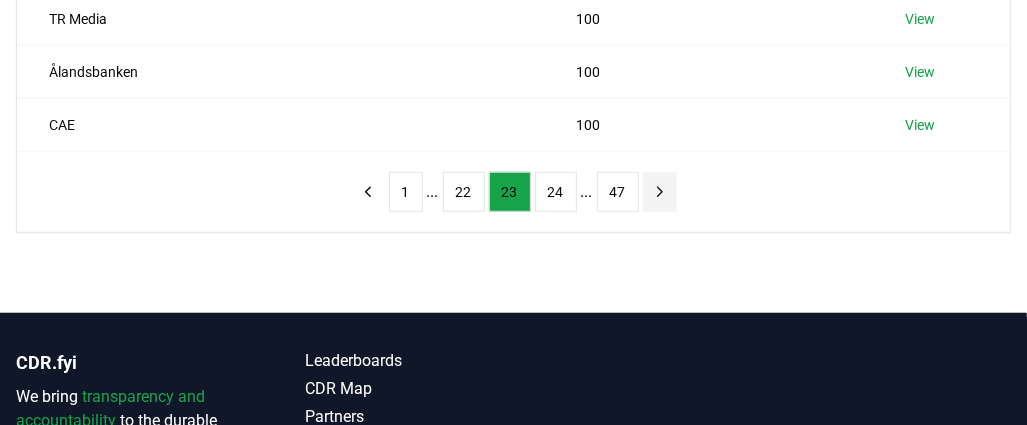 click 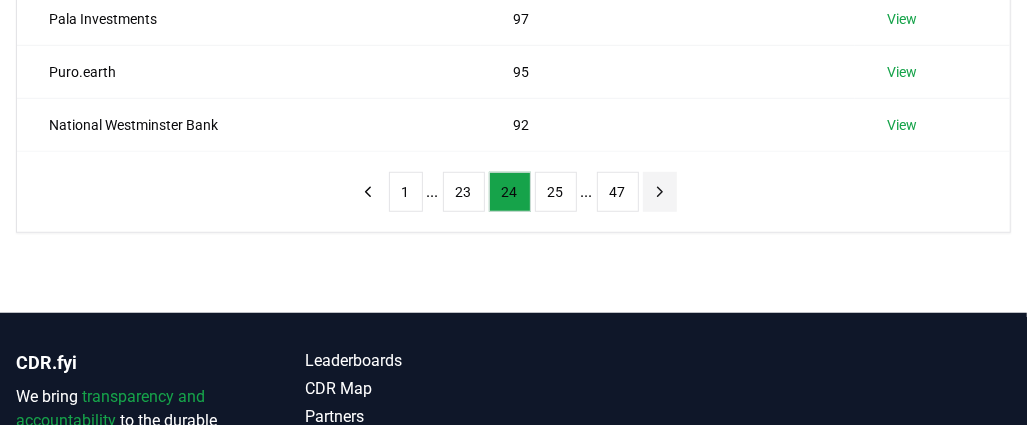 click 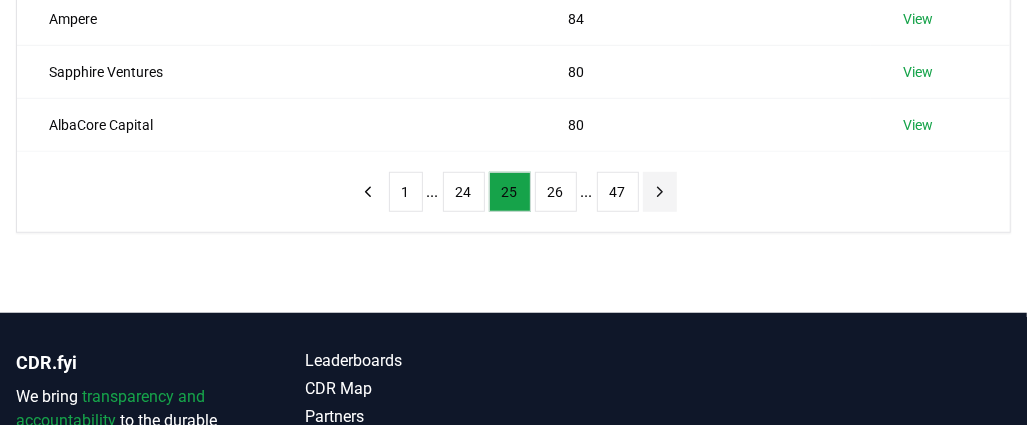 click 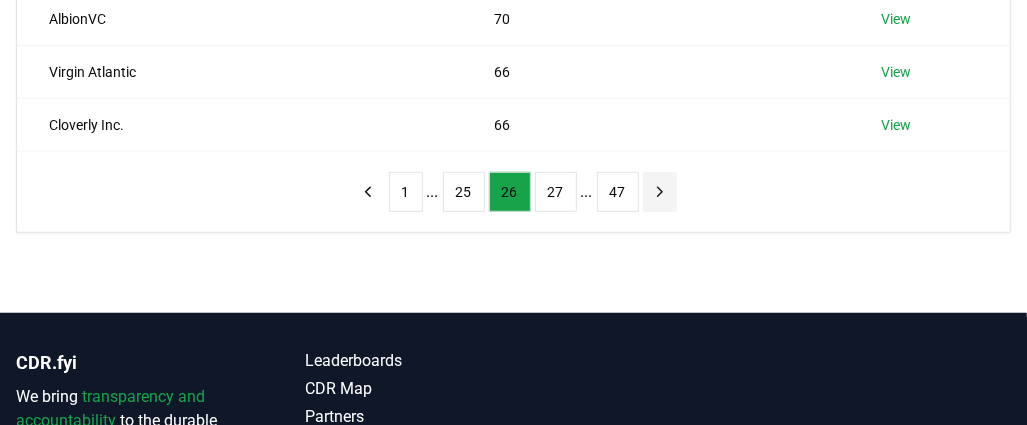 click 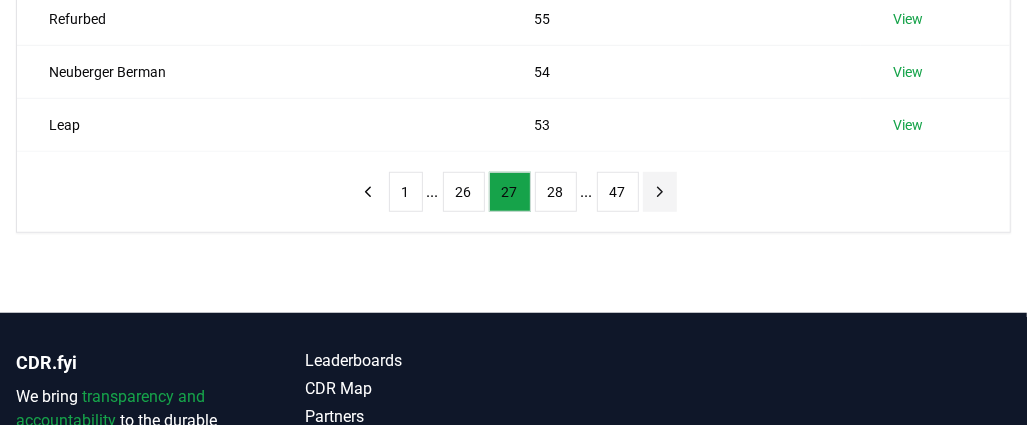 click 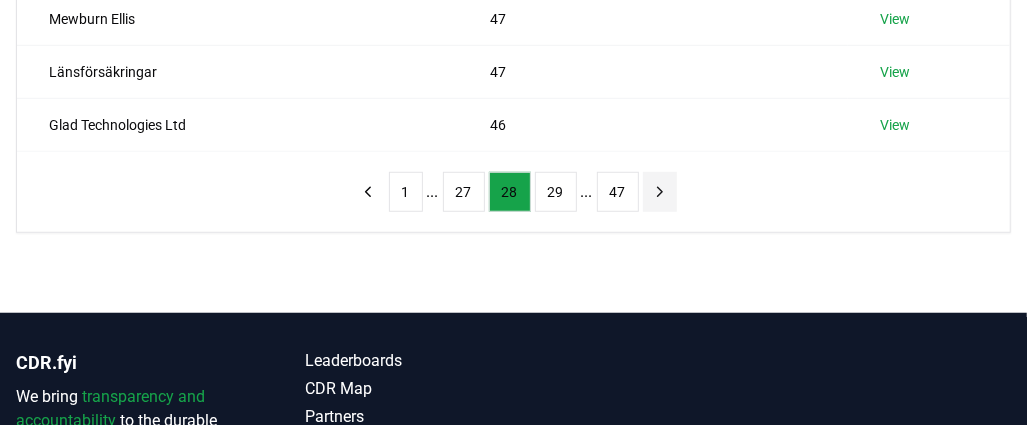 click 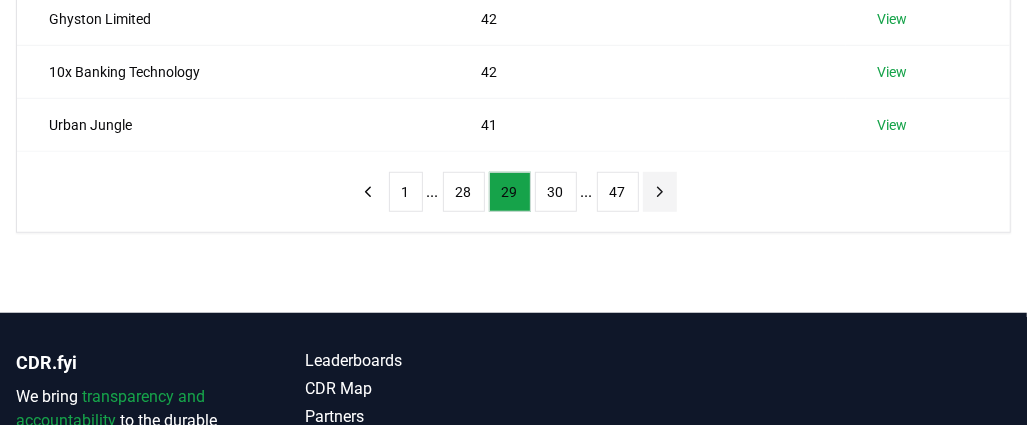 click 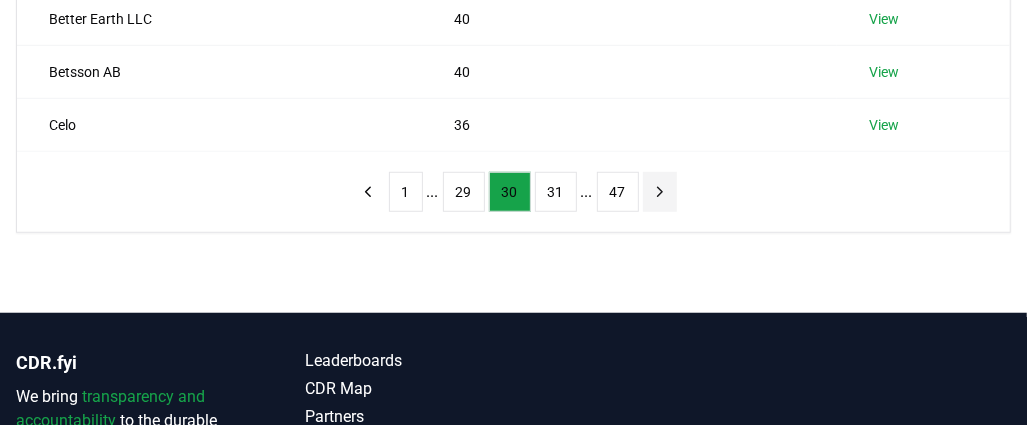 click 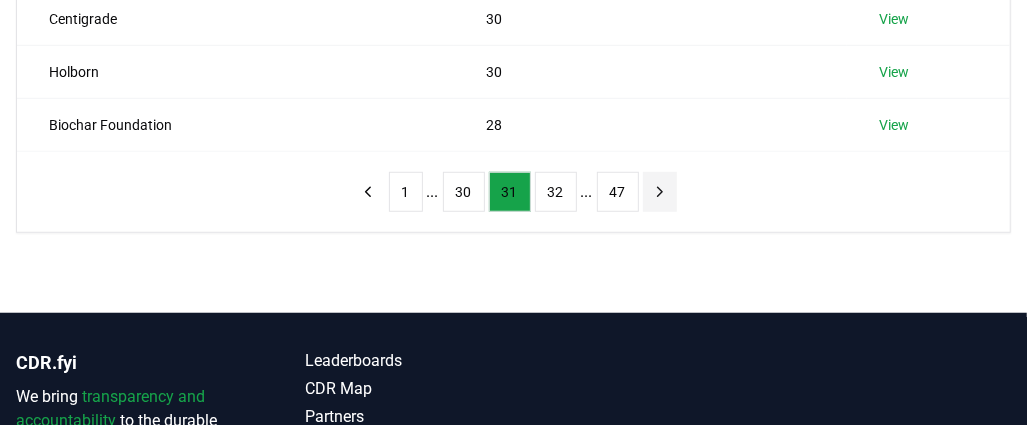 click 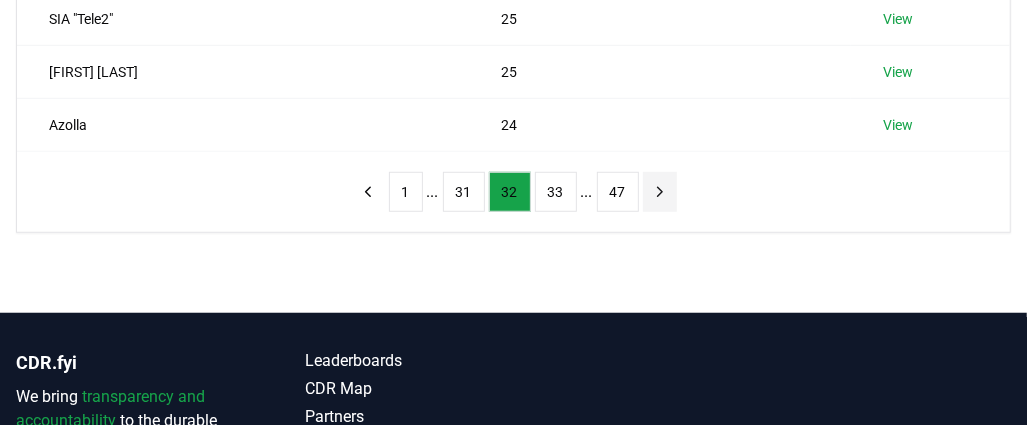 click 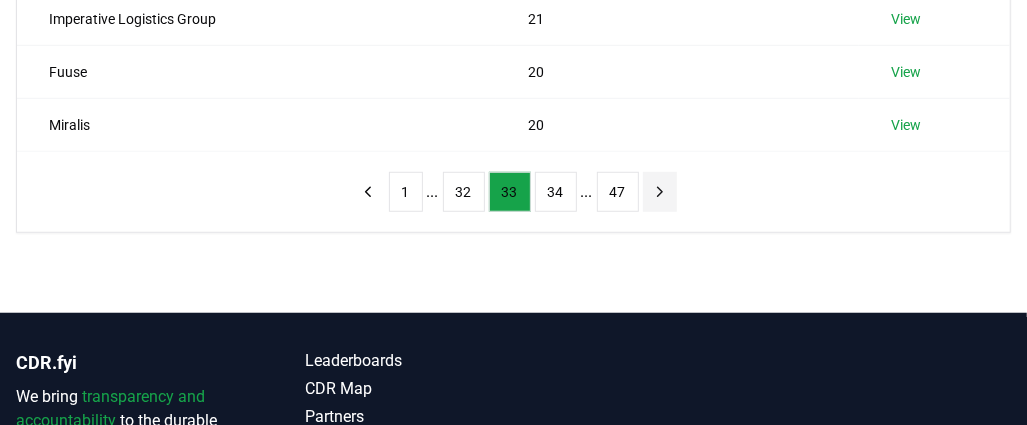 click 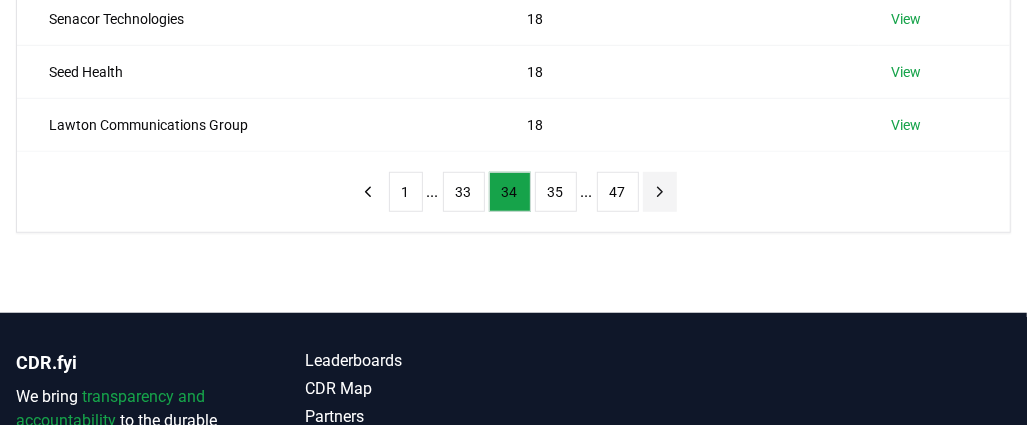 click 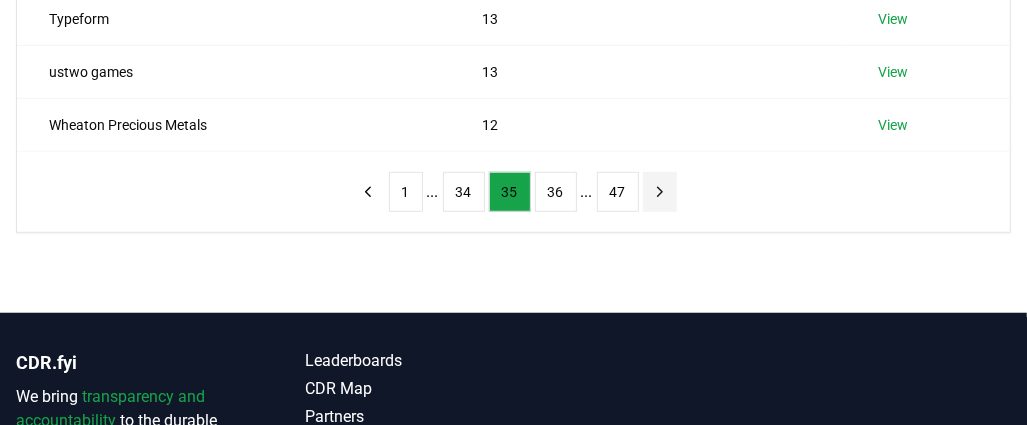 click 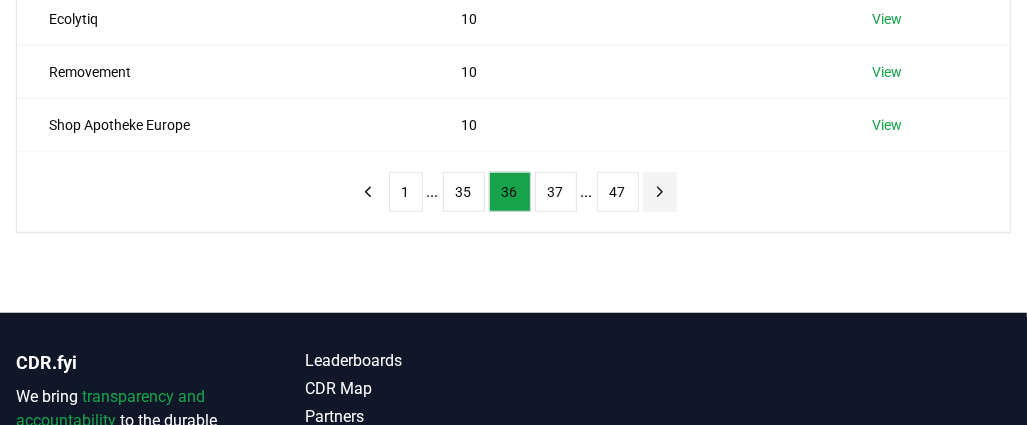 click 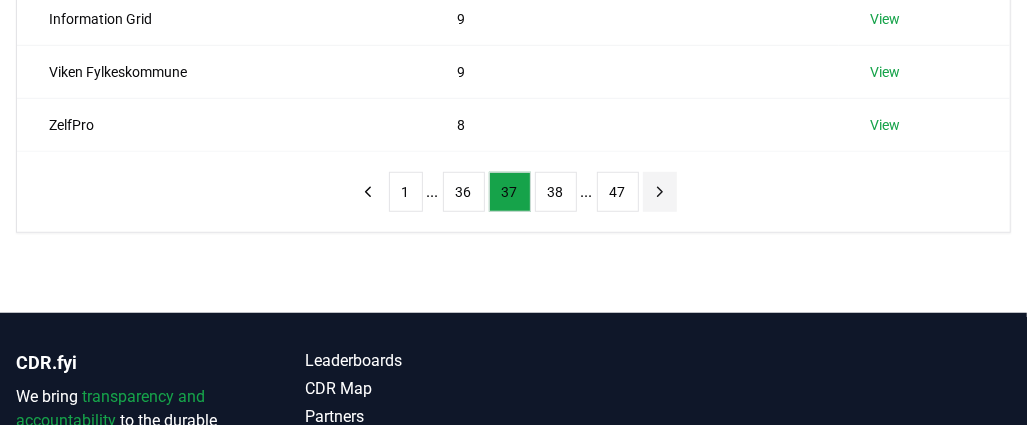 click 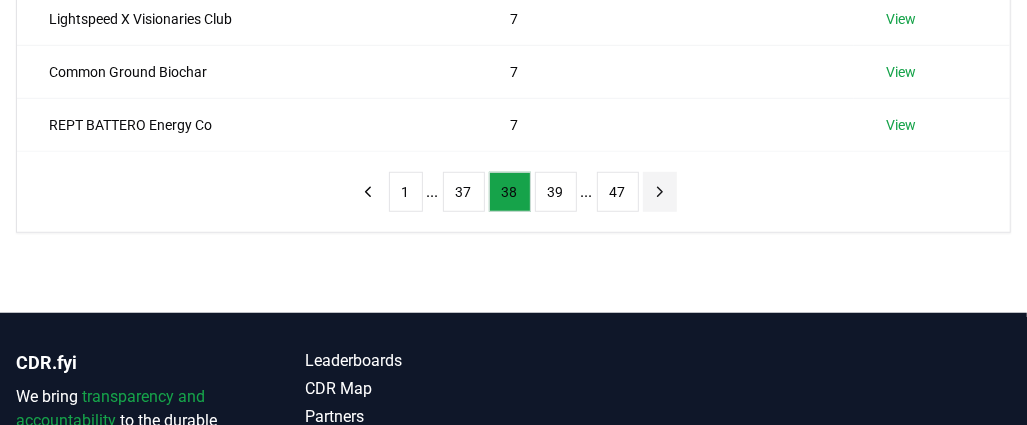 click 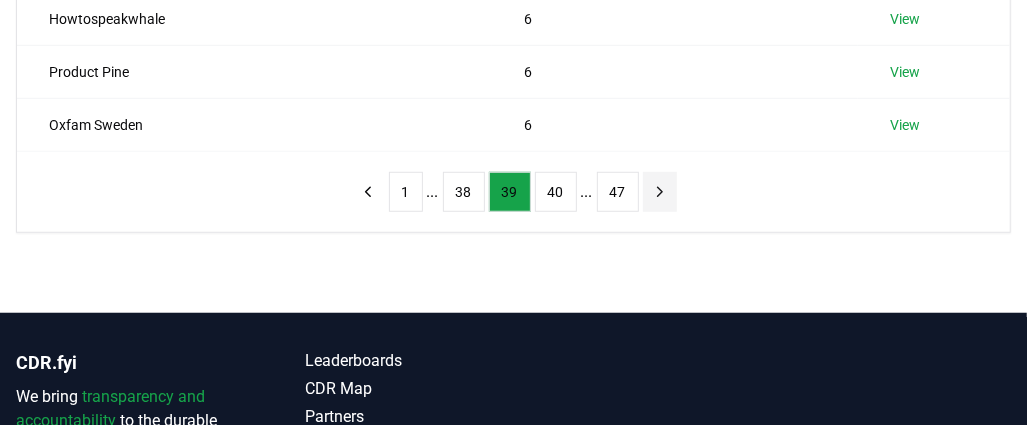click 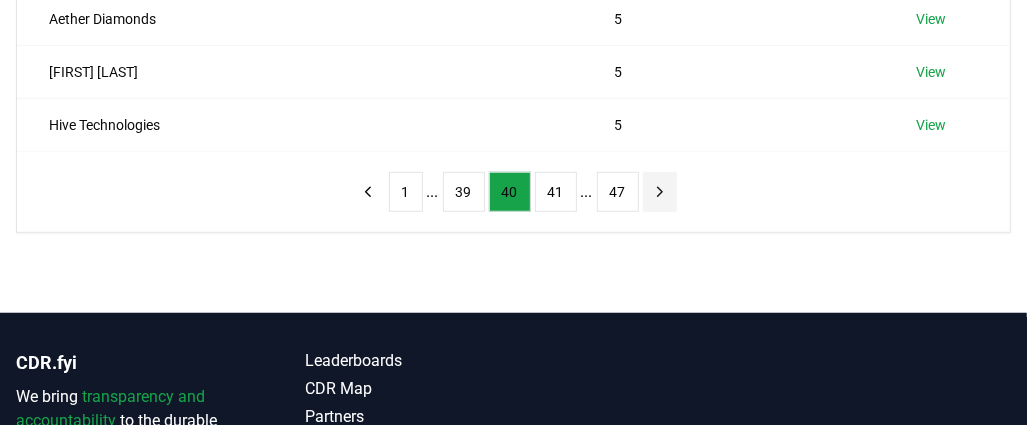 click 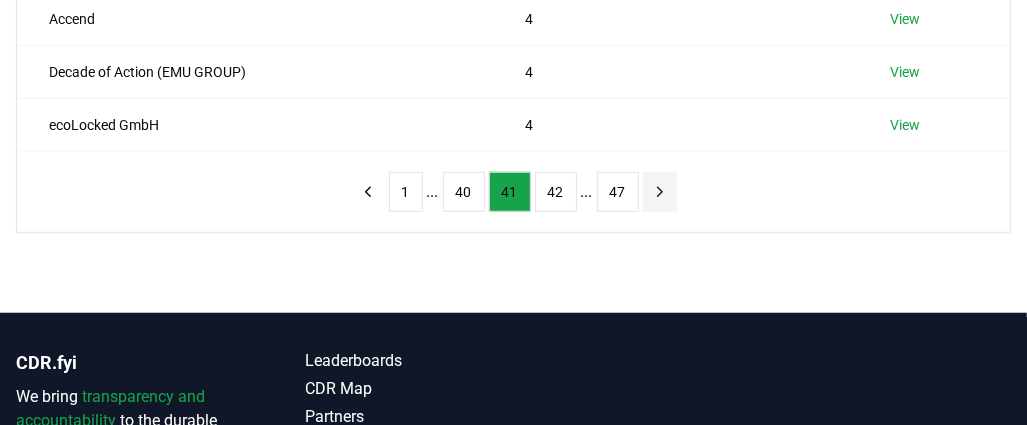click 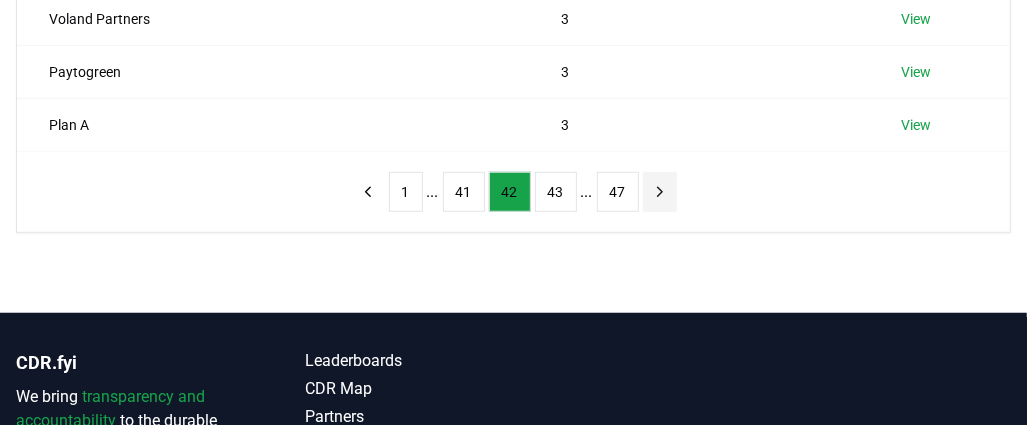 click 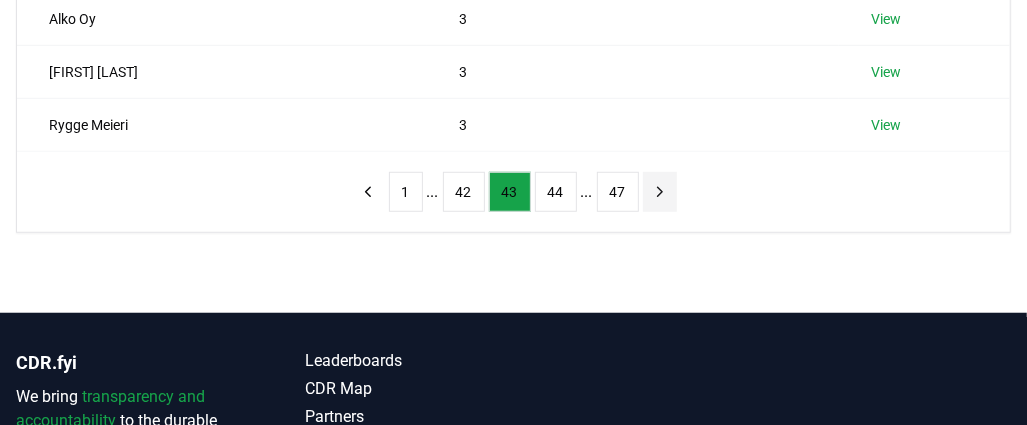 click 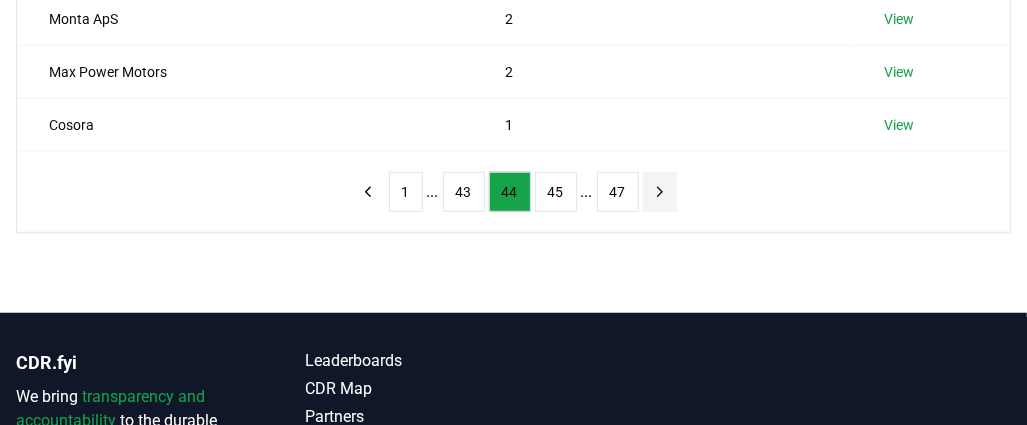 click 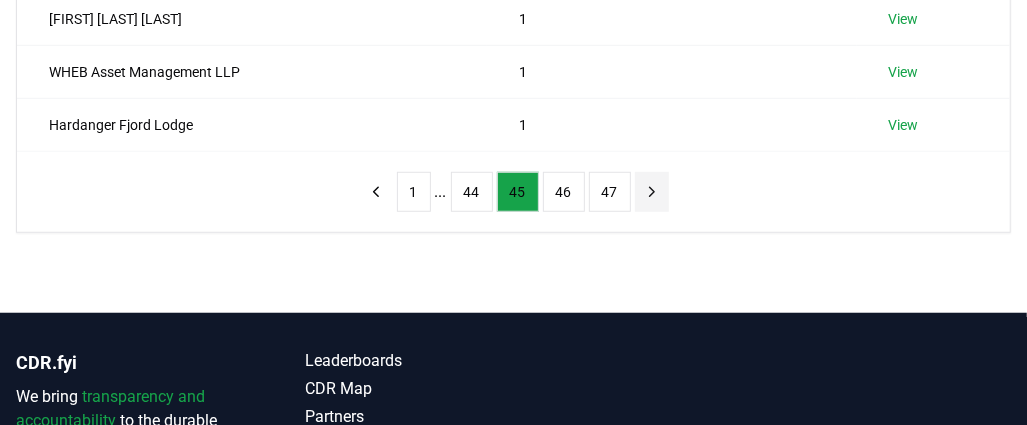 click 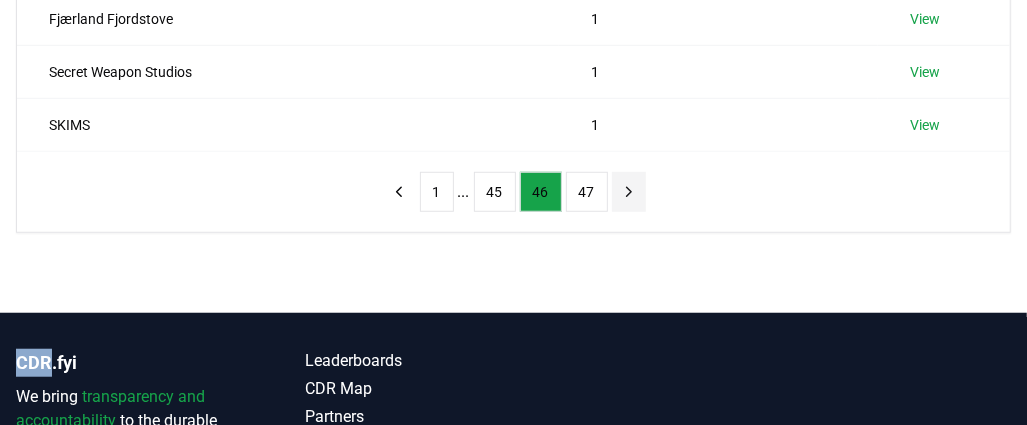 click on "1 ... 45 46 47" at bounding box center [514, 192] 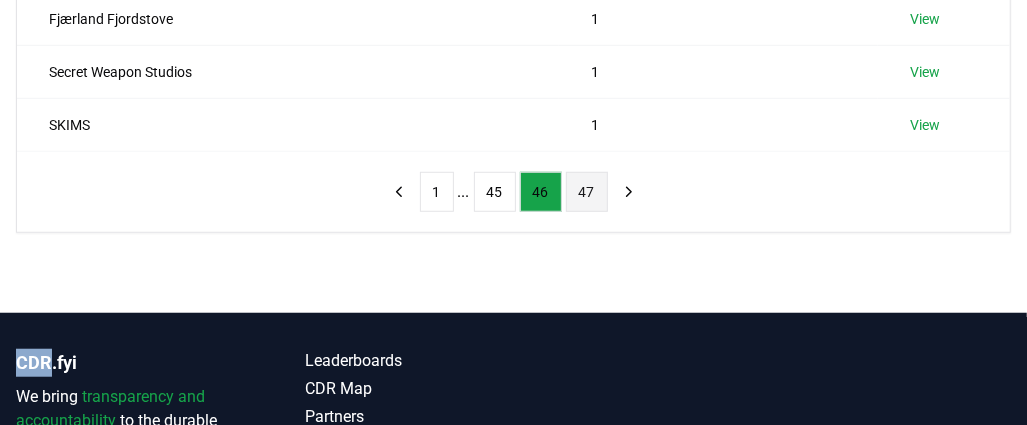 click on "47" at bounding box center (587, 192) 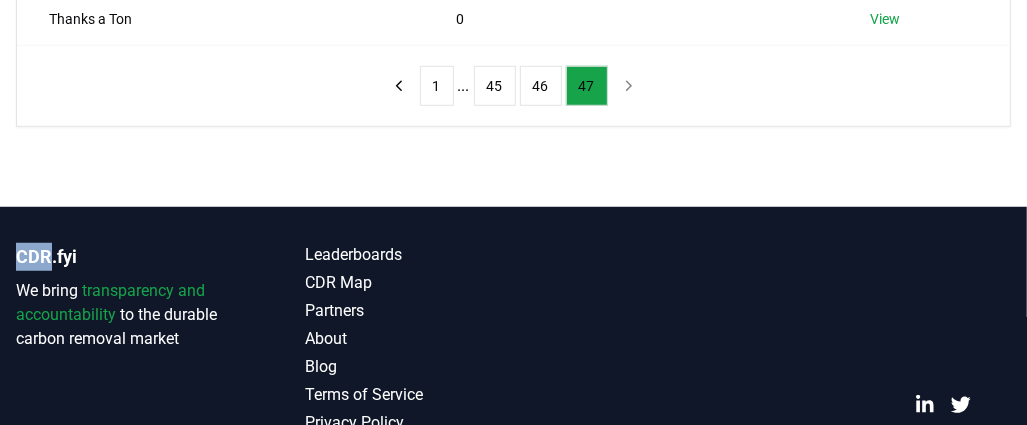 type 